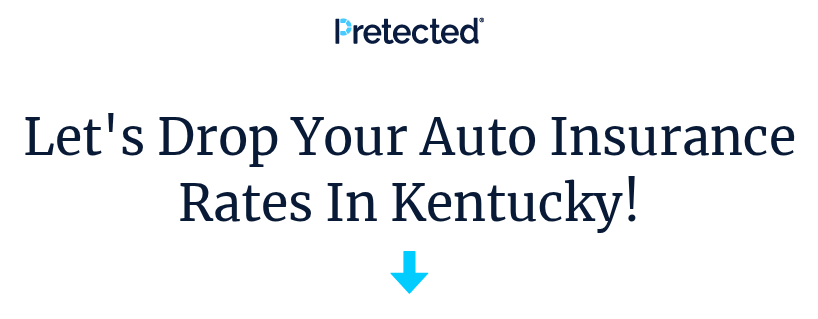 scroll, scrollTop: 0, scrollLeft: 0, axis: both 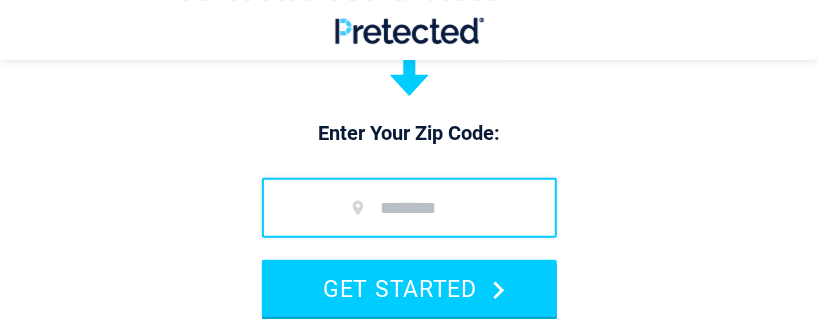 click at bounding box center (409, 208) 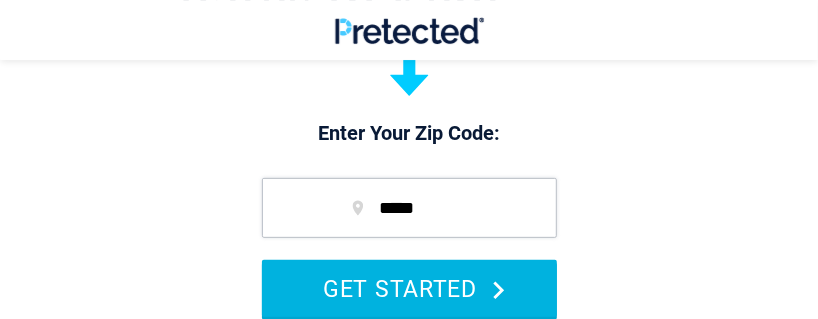 type on "*****" 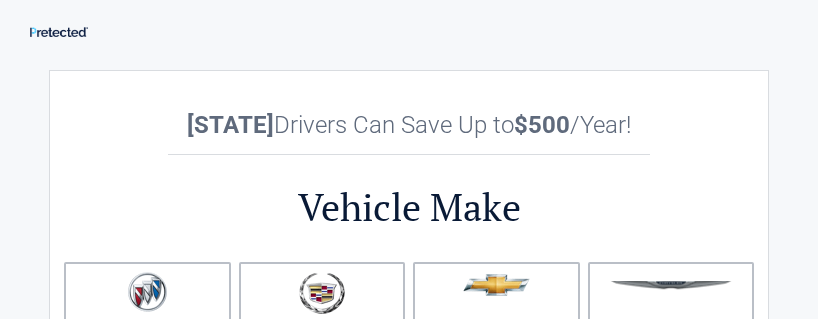 scroll, scrollTop: 0, scrollLeft: 0, axis: both 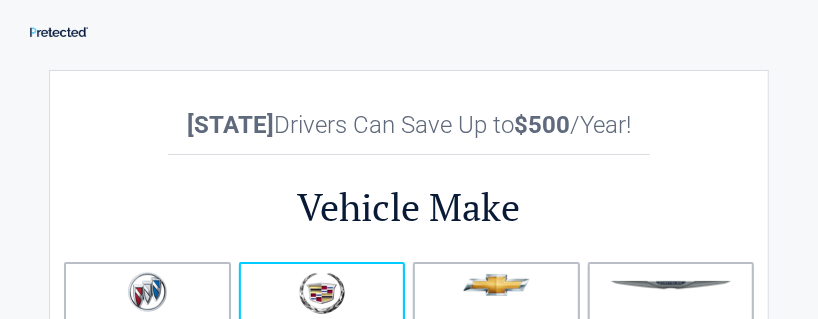 click at bounding box center [322, 293] 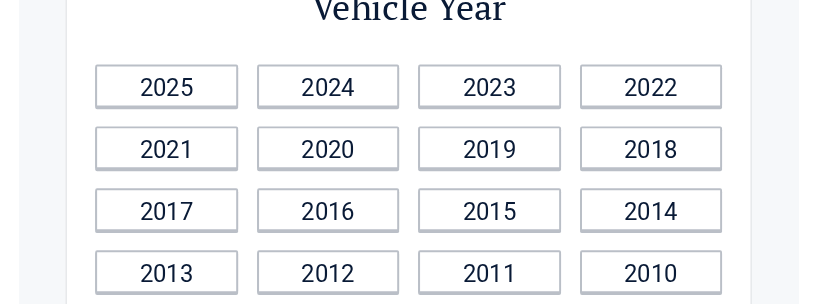 scroll, scrollTop: 158, scrollLeft: 0, axis: vertical 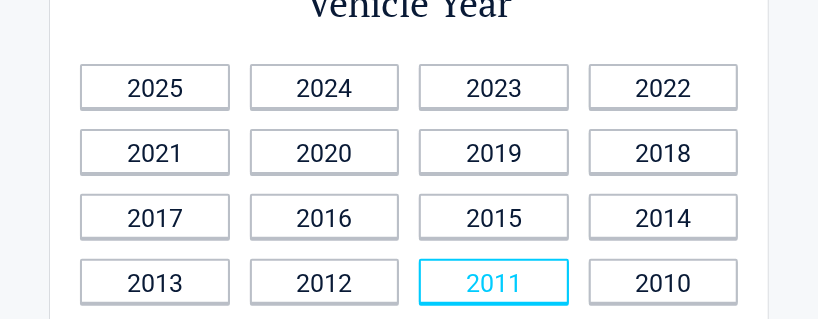 click on "2011" at bounding box center [494, 281] 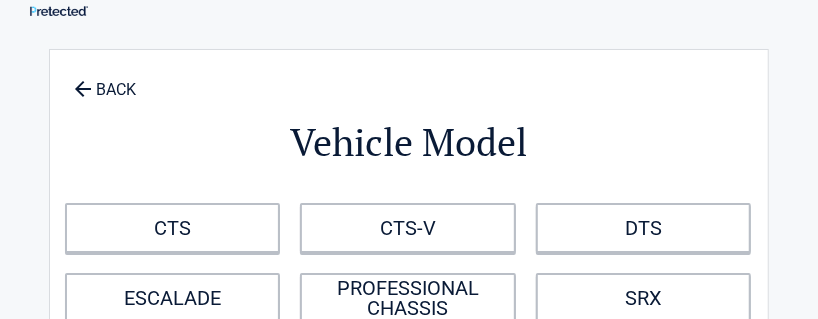 scroll, scrollTop: 0, scrollLeft: 0, axis: both 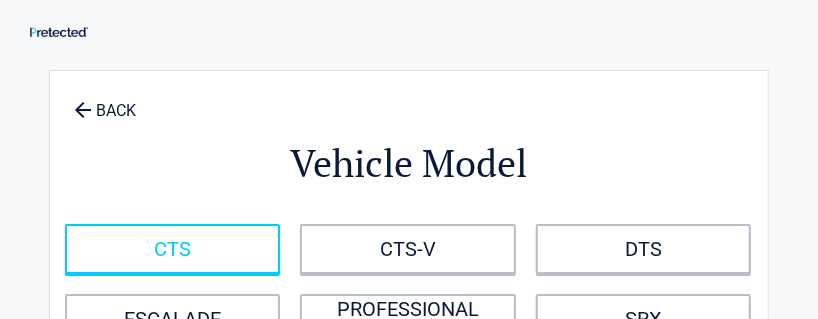 click on "CTS" at bounding box center [172, 249] 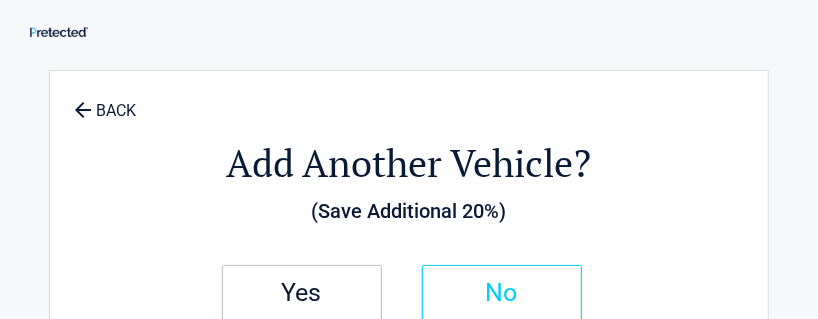 click on "No" at bounding box center [502, 293] 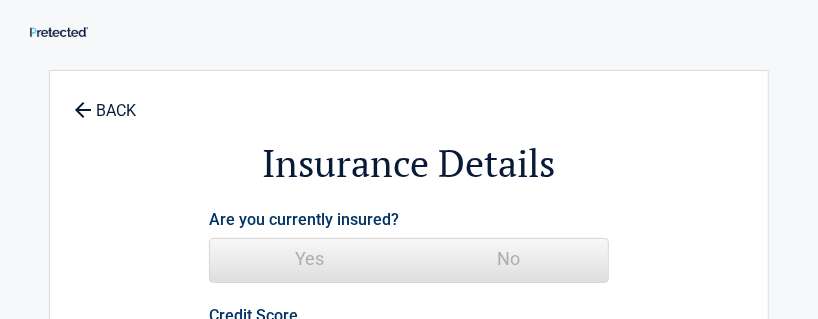 click on "No" at bounding box center (508, 259) 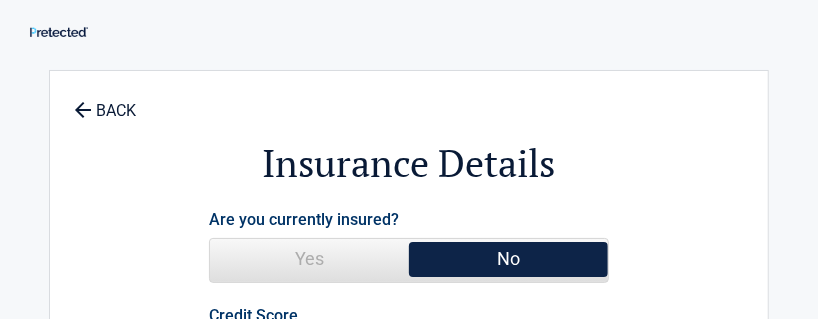 click on "Yes" at bounding box center [309, 259] 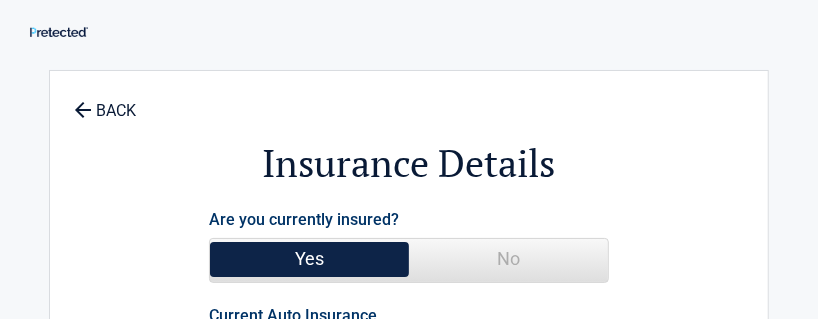 click on "Continue" at bounding box center [409, 649] 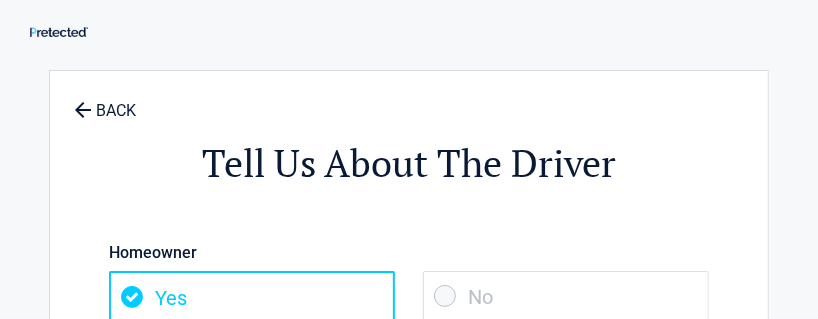 click on "No" at bounding box center [566, 296] 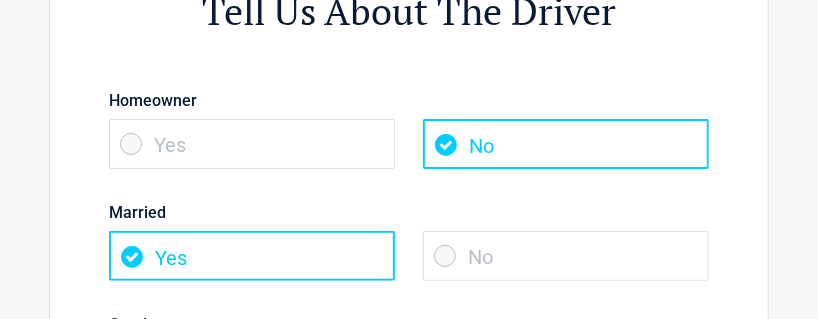 scroll, scrollTop: 158, scrollLeft: 0, axis: vertical 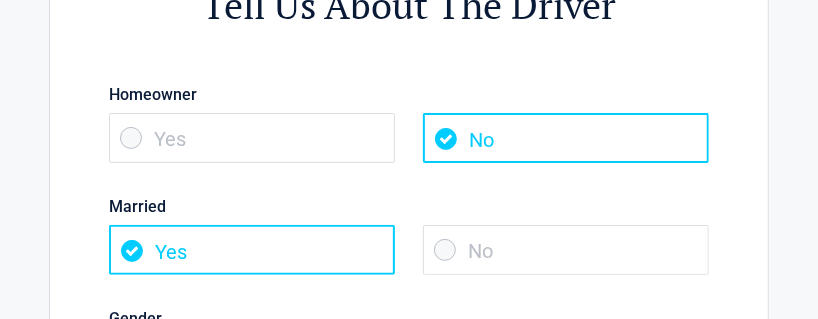 click on "No" at bounding box center (566, 250) 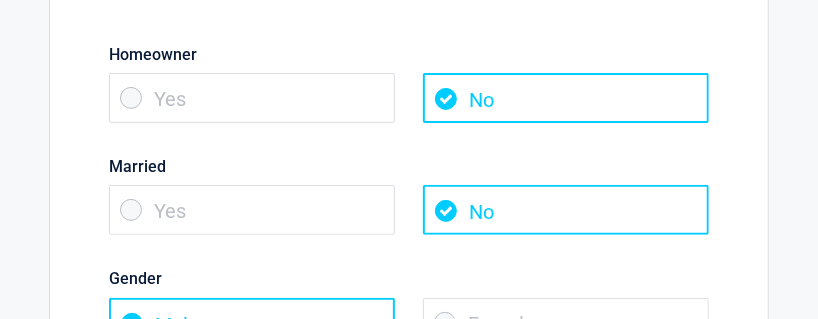 scroll, scrollTop: 237, scrollLeft: 0, axis: vertical 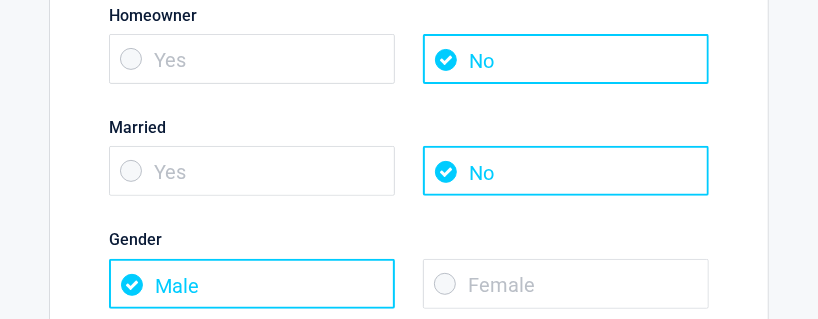 click on "Female" at bounding box center [566, 284] 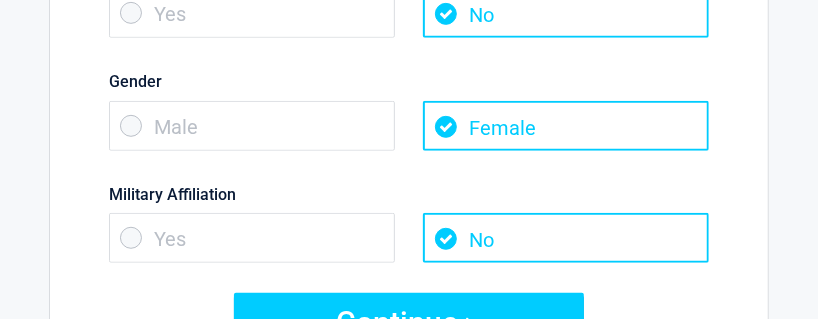 scroll, scrollTop: 396, scrollLeft: 0, axis: vertical 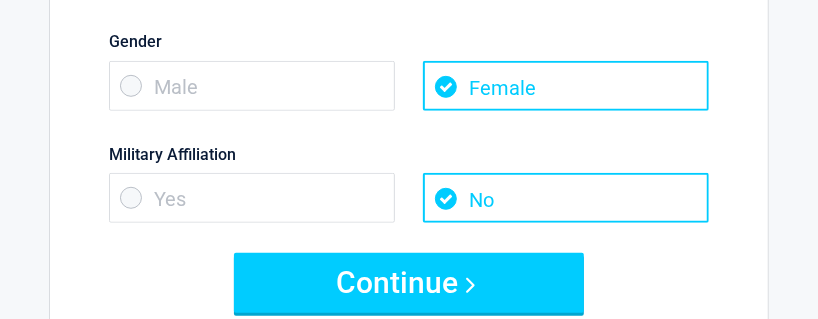 click on "Continue" at bounding box center (409, 283) 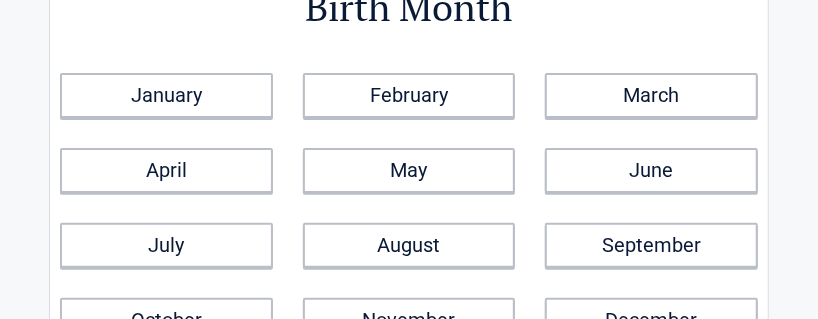 scroll, scrollTop: 158, scrollLeft: 0, axis: vertical 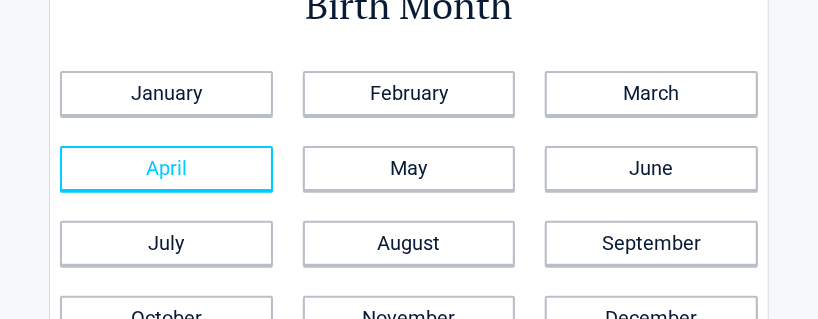 click on "April" at bounding box center (166, 168) 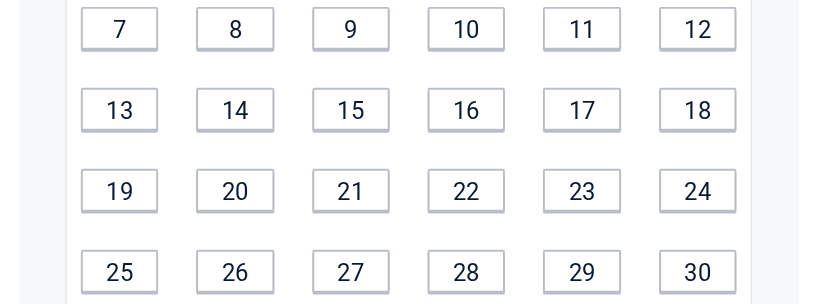 scroll, scrollTop: 317, scrollLeft: 0, axis: vertical 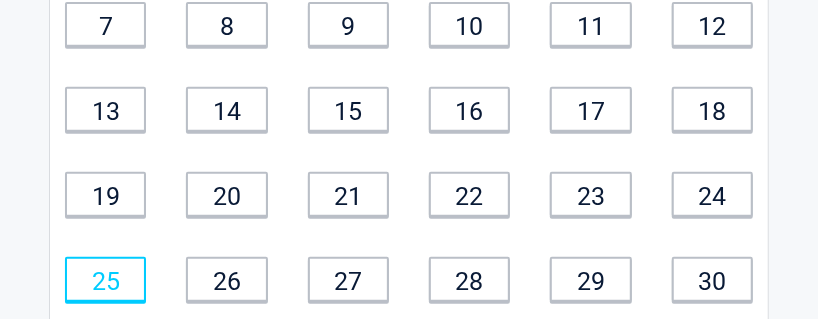click on "25" at bounding box center (105, 279) 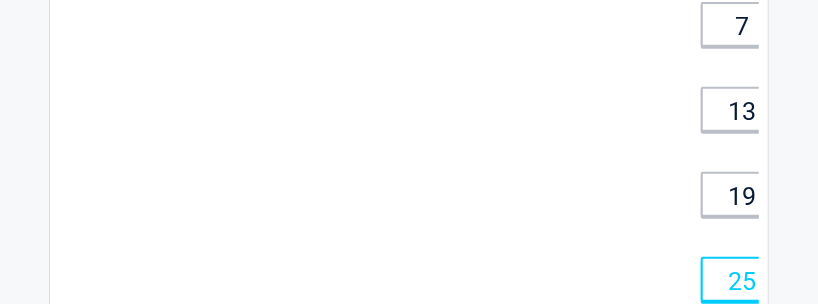 click on "**********" at bounding box center (409, 67) 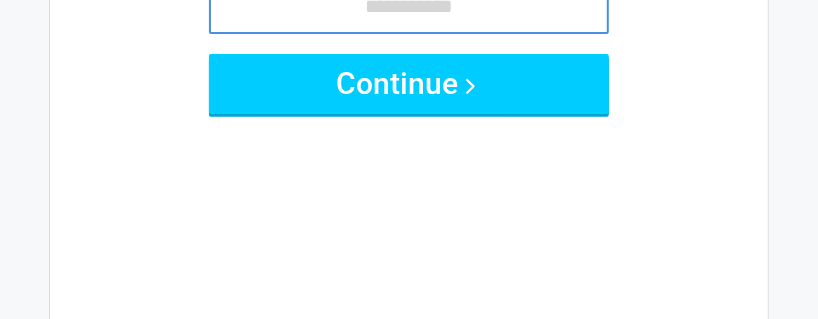 scroll, scrollTop: 0, scrollLeft: 0, axis: both 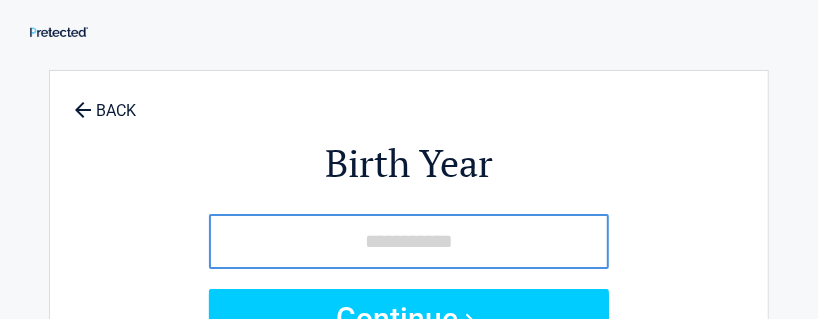 click at bounding box center [409, 241] 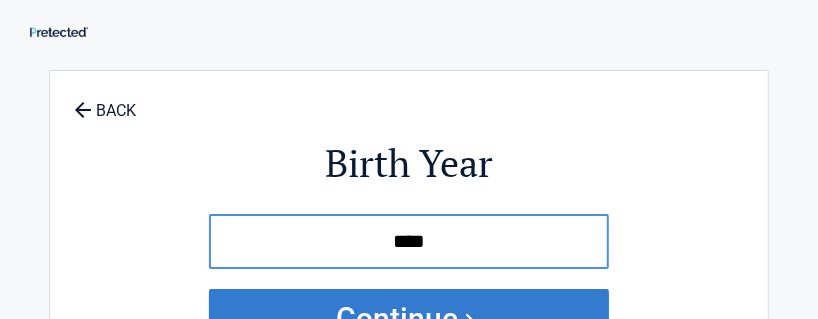 type on "****" 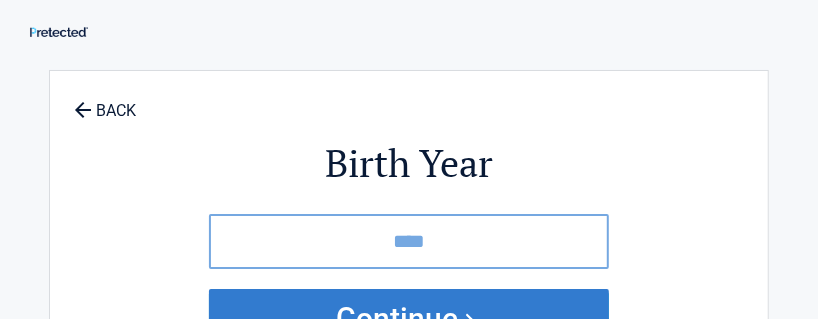 click on "Continue" at bounding box center (409, 319) 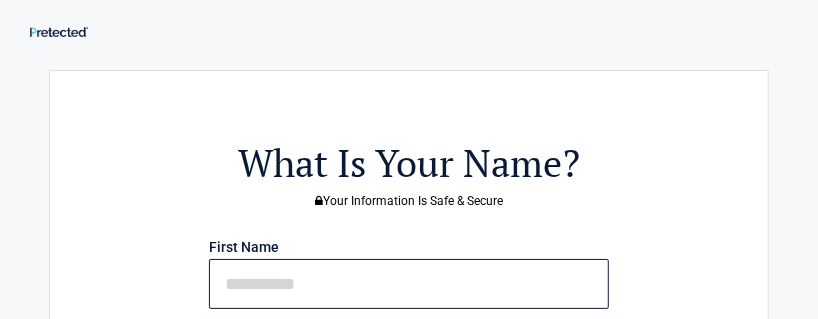 click at bounding box center [409, 284] 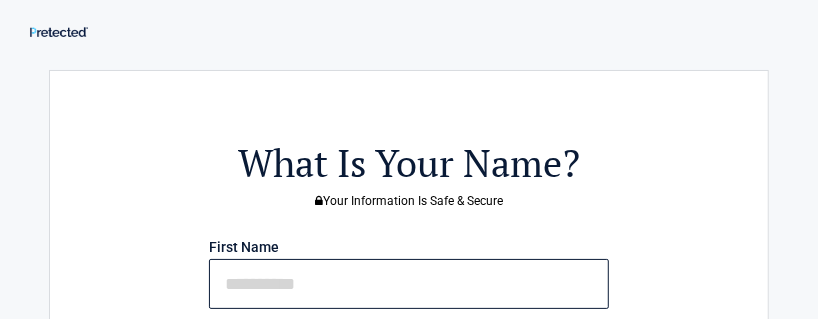 type on "********" 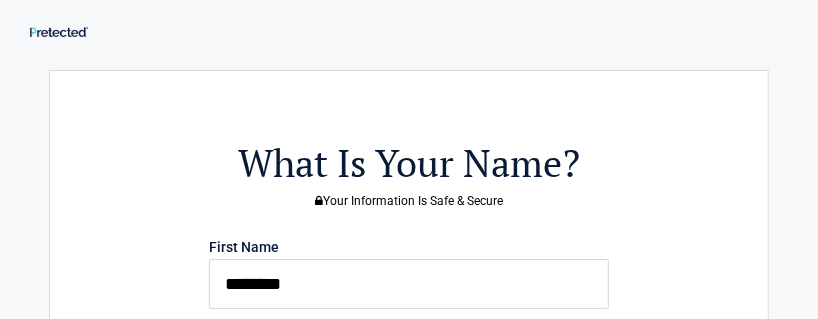type on "******" 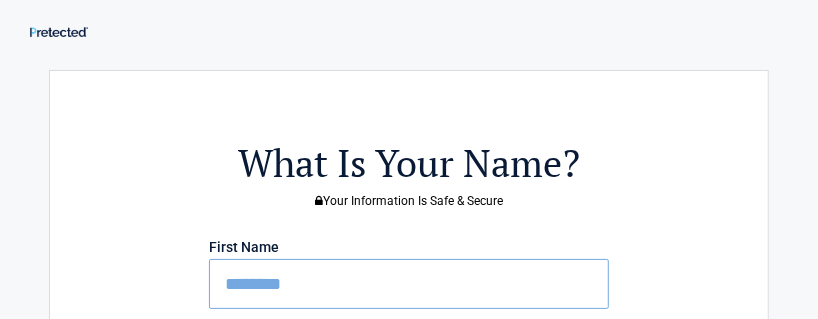 click on "Continue" at bounding box center (409, 491) 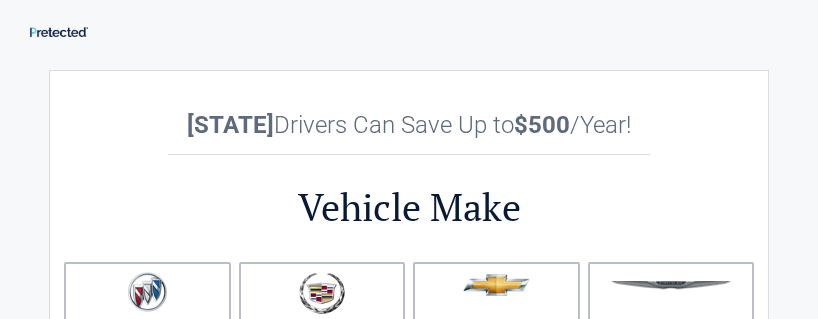 scroll, scrollTop: 0, scrollLeft: 0, axis: both 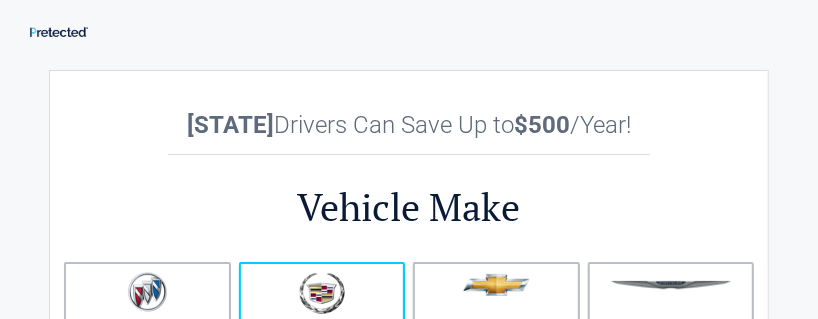 click at bounding box center (322, 294) 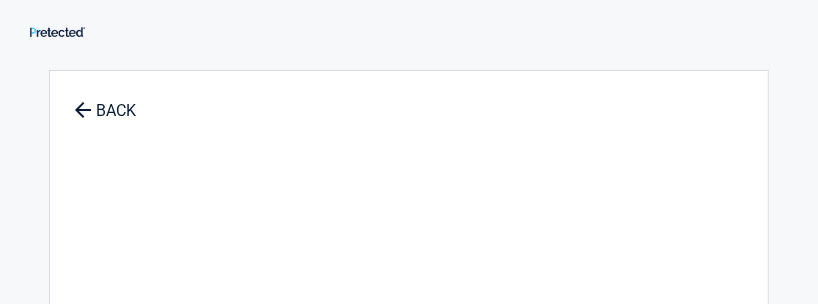 click on "**********" at bounding box center [409, 406] 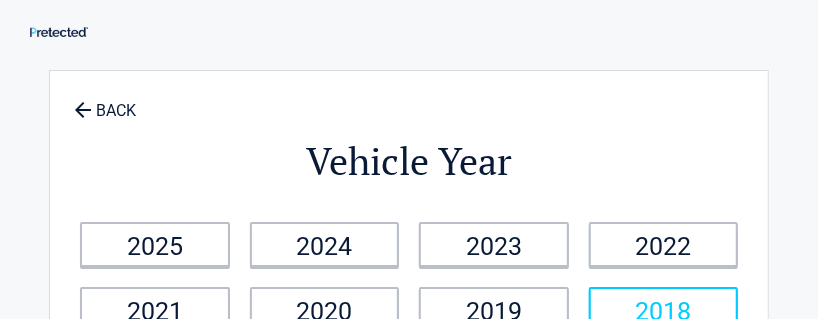 drag, startPoint x: 281, startPoint y: 283, endPoint x: 624, endPoint y: 294, distance: 343.17633 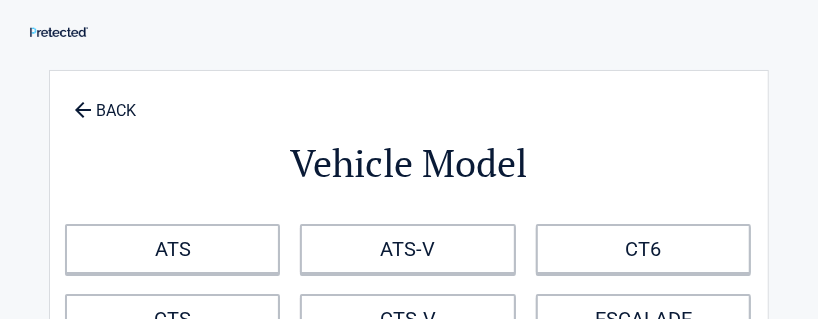 click on "Vehicle Model
ATS ATS-V CT6 CTS CTS-V ESCALADE XT5 XTS" at bounding box center (409, 368) 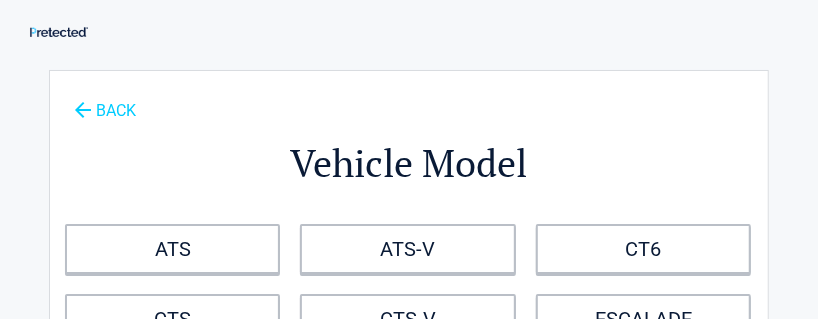 click 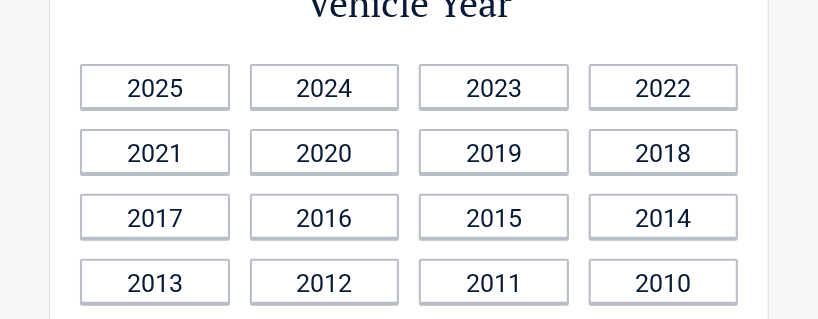 scroll, scrollTop: 198, scrollLeft: 0, axis: vertical 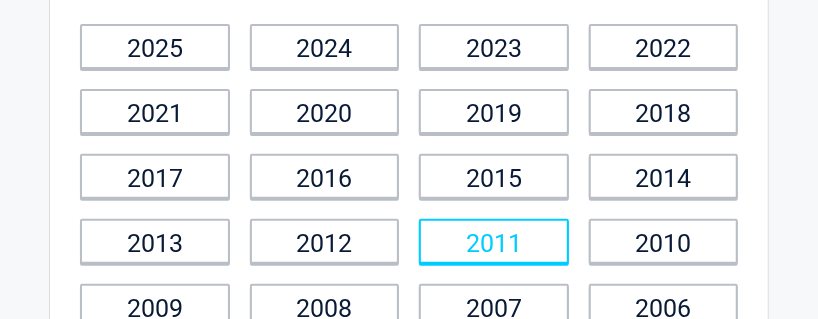 click on "2011" at bounding box center [494, 241] 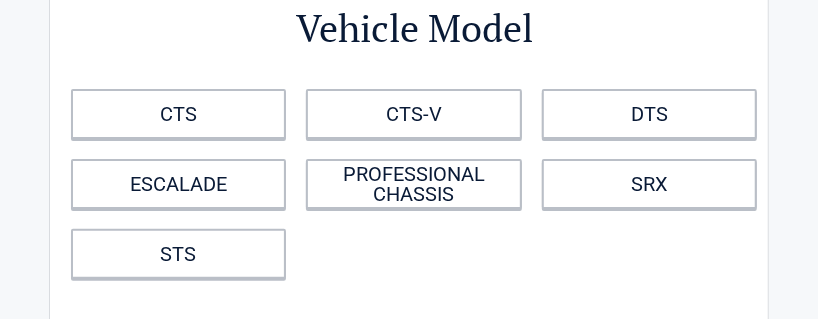 scroll, scrollTop: 0, scrollLeft: 0, axis: both 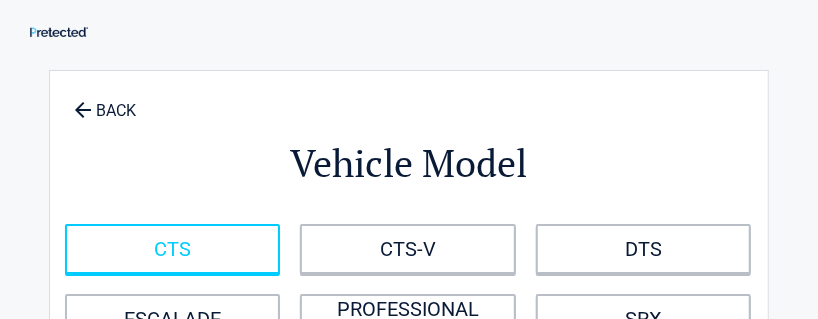 click on "CTS" at bounding box center (172, 249) 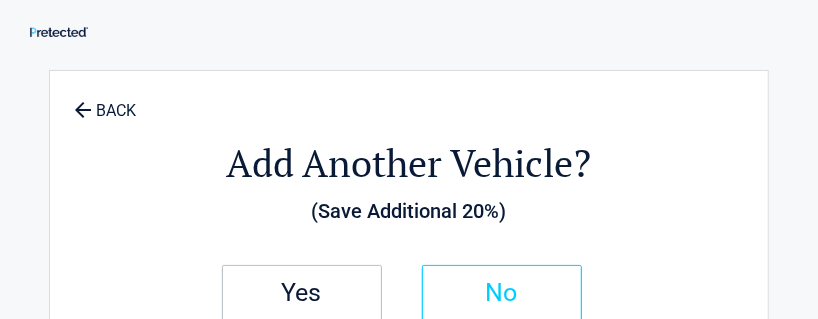 click on "No" at bounding box center [502, 295] 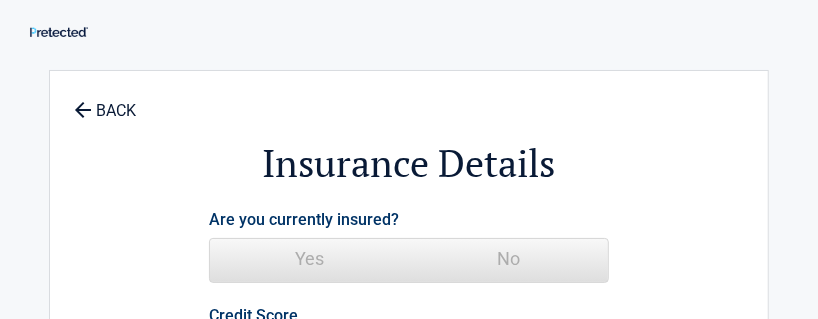 click on "Continue" at bounding box center [409, 390] 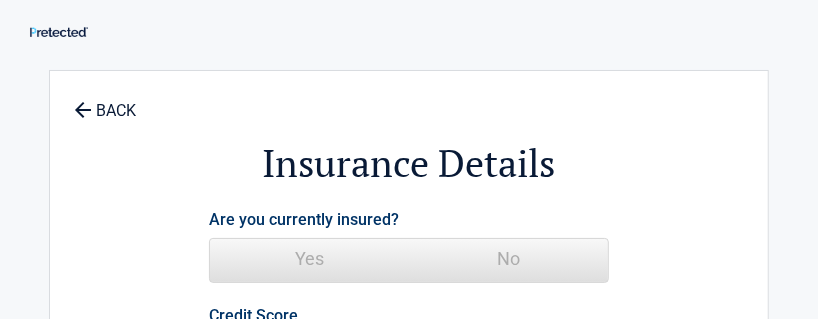 click on "No" at bounding box center [508, 259] 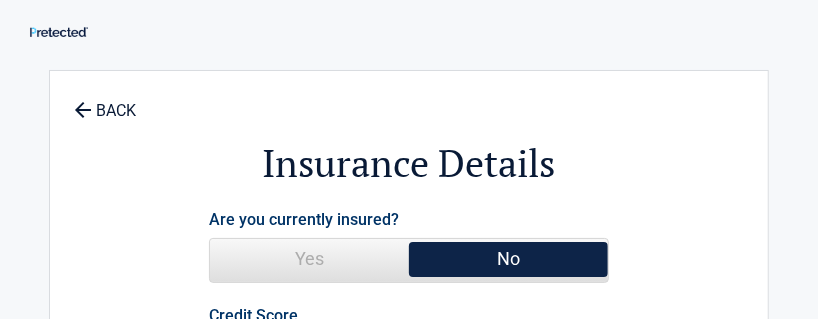 click on "Yes" at bounding box center (309, 259) 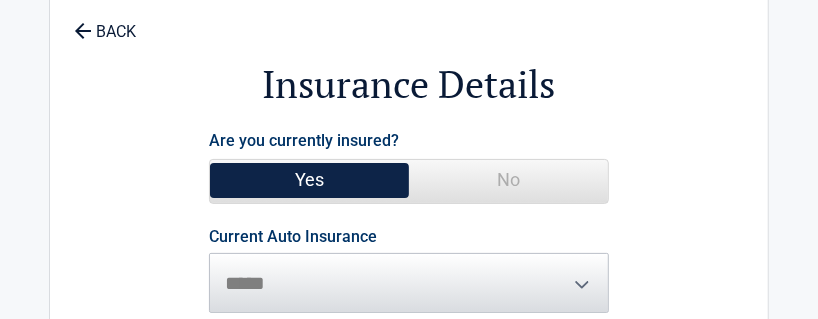 scroll, scrollTop: 118, scrollLeft: 0, axis: vertical 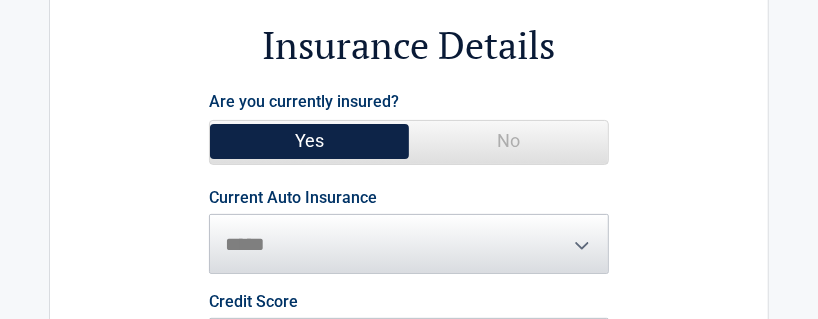 click on "**********" at bounding box center [409, 232] 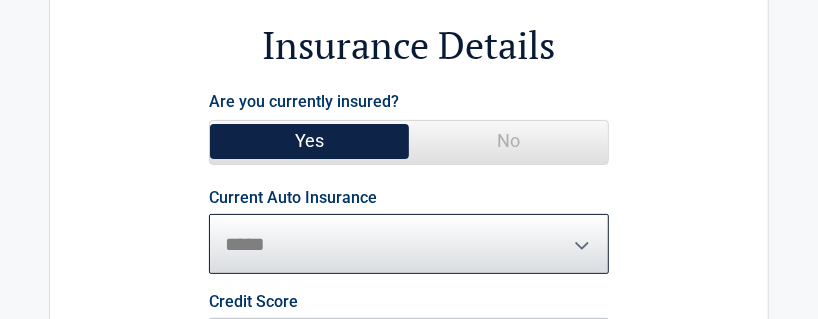 click on "**********" at bounding box center (409, 244) 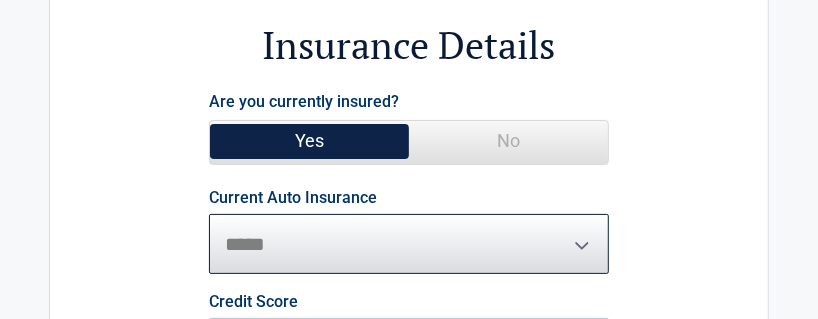 select on "**********" 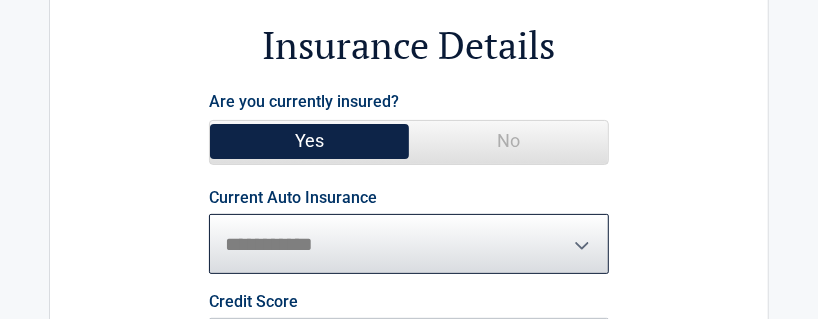 click on "**********" at bounding box center [409, 244] 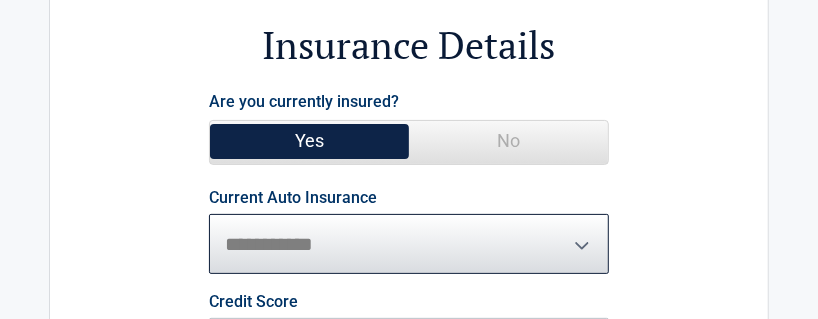 click on "**********" at bounding box center (409, 244) 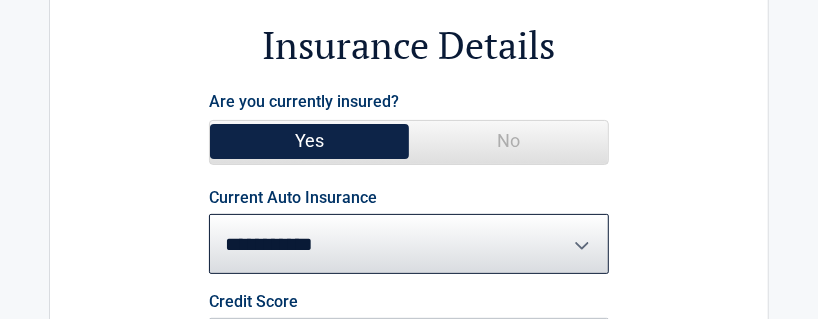 click on "**********" at bounding box center [409, 324] 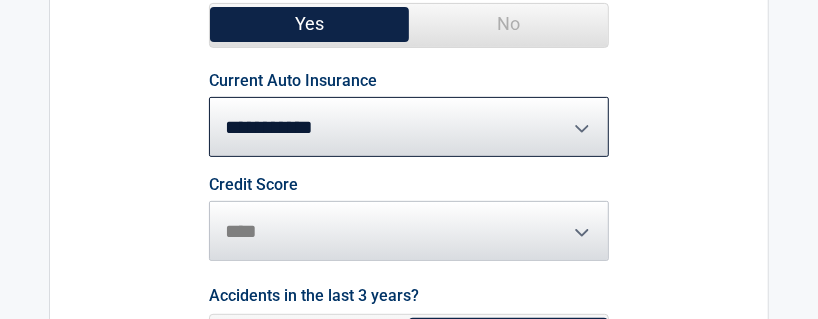 scroll, scrollTop: 237, scrollLeft: 0, axis: vertical 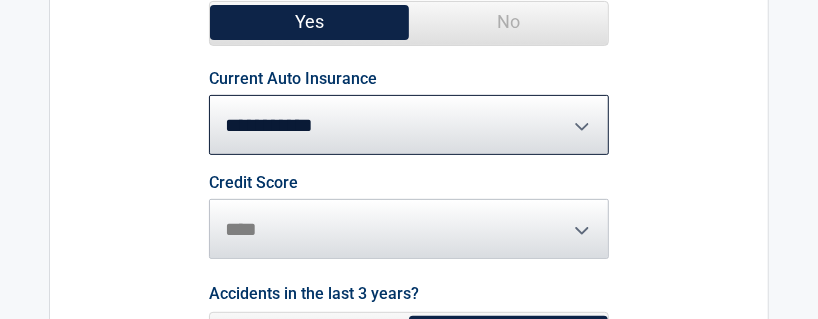 click on "Credit Score
*********
****
*******
****" at bounding box center (409, 217) 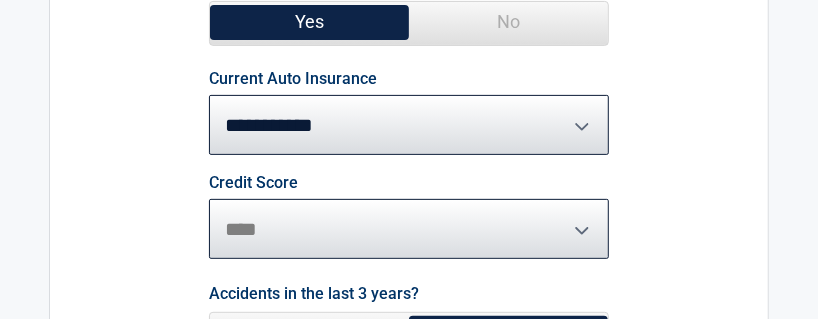 click on "*********
****
*******
****" at bounding box center (409, 229) 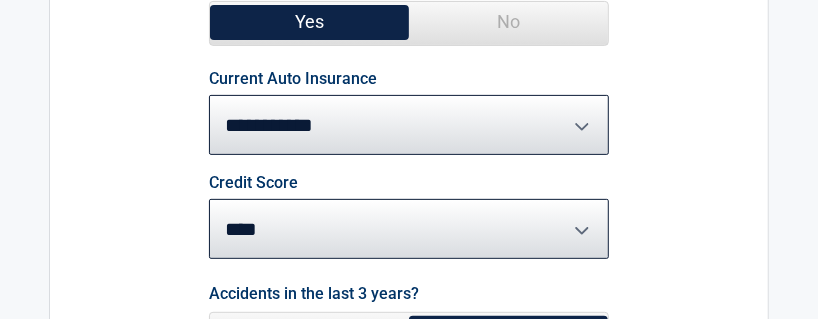 click on "Credit Score
*********
****
*******
****" at bounding box center [409, 217] 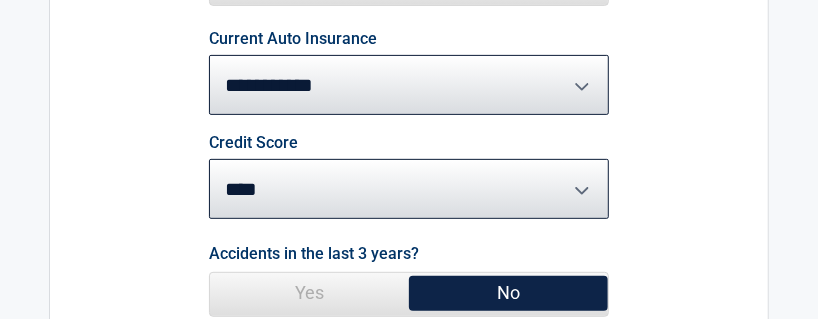 scroll, scrollTop: 317, scrollLeft: 0, axis: vertical 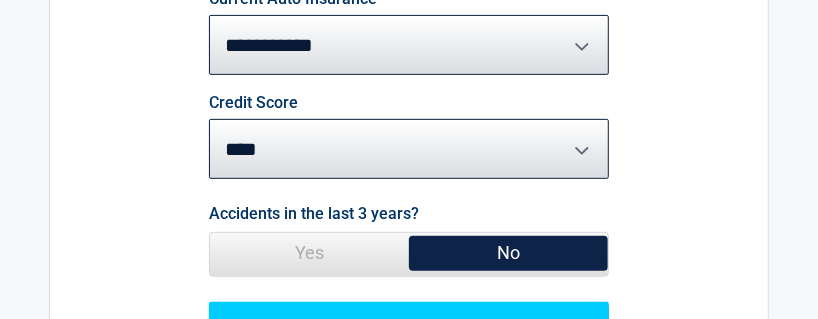click on "**********" at bounding box center [409, 125] 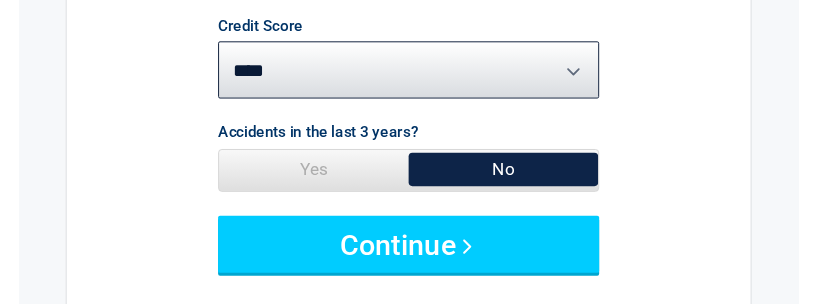 scroll, scrollTop: 396, scrollLeft: 0, axis: vertical 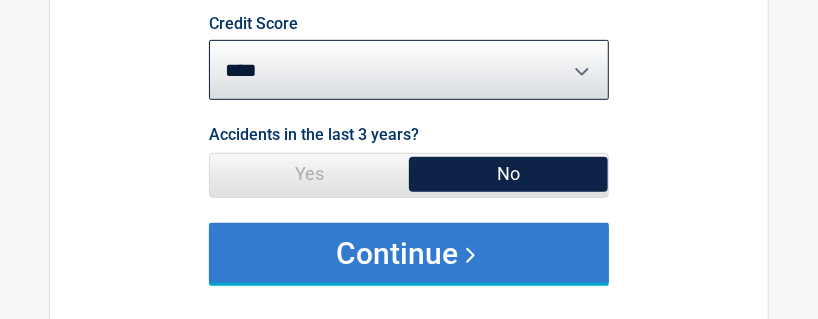click on "Continue" at bounding box center [409, 253] 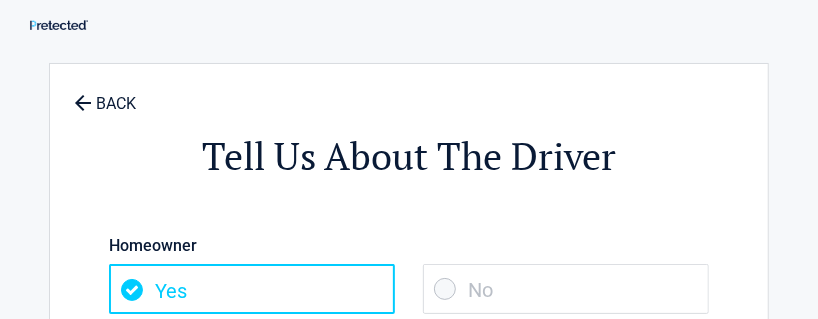 scroll, scrollTop: 0, scrollLeft: 0, axis: both 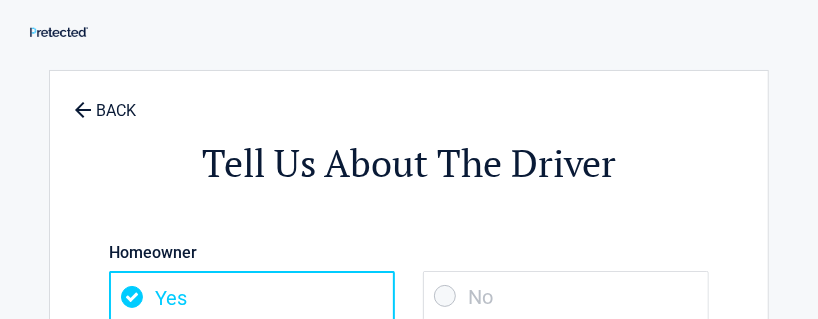 click on "Homeowner" at bounding box center [409, 252] 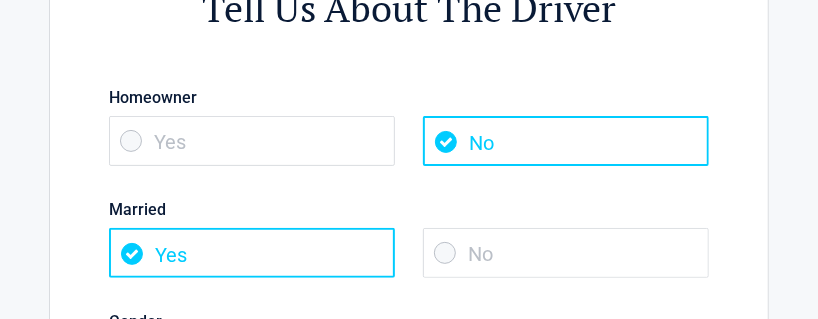 scroll, scrollTop: 158, scrollLeft: 0, axis: vertical 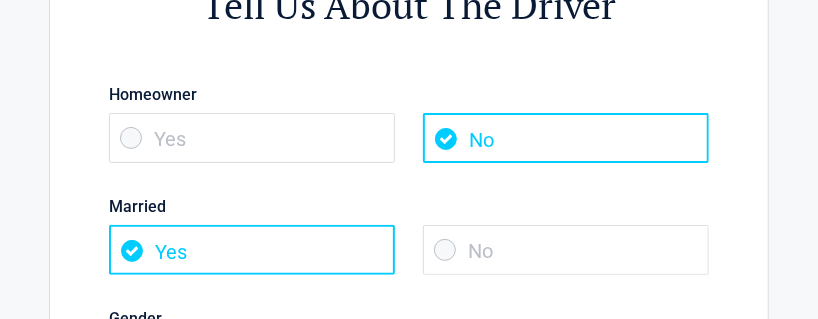click on "No" at bounding box center [566, 250] 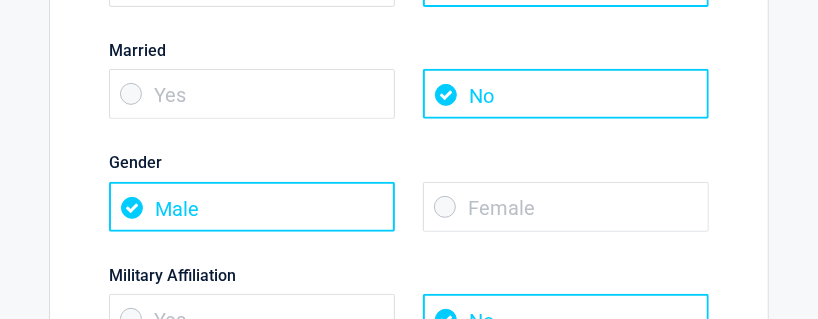 scroll, scrollTop: 317, scrollLeft: 0, axis: vertical 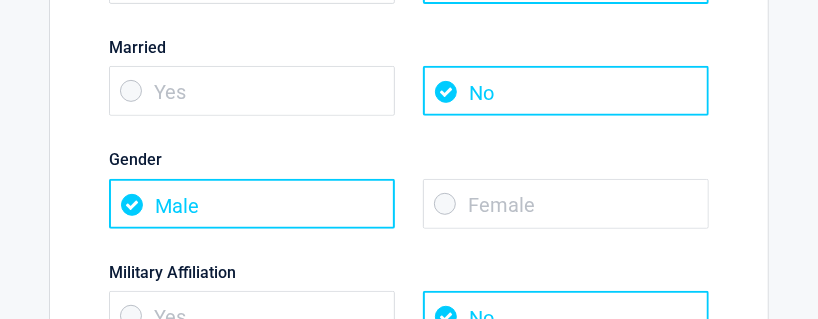 click on "Female" at bounding box center [566, 204] 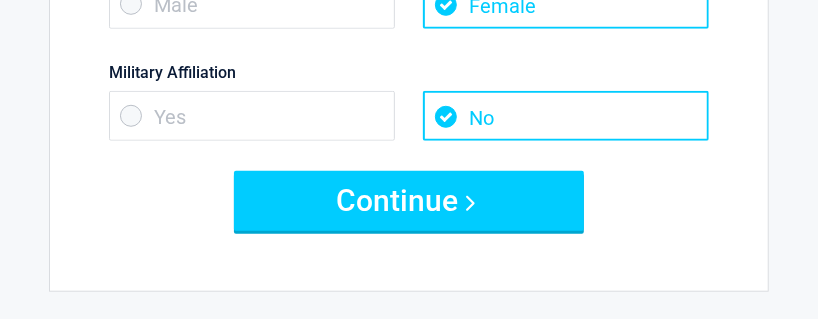 scroll, scrollTop: 515, scrollLeft: 0, axis: vertical 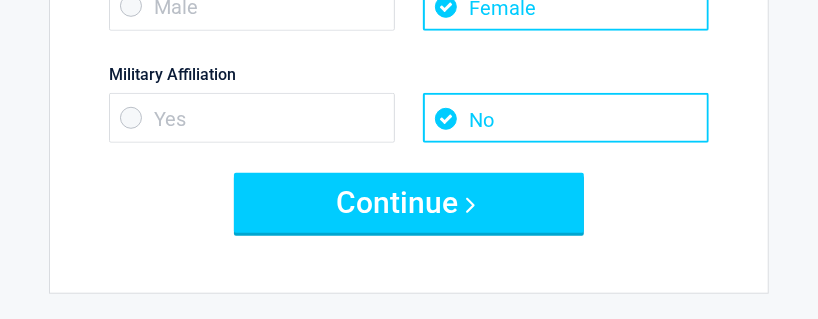 click on "Continue" at bounding box center [409, 203] 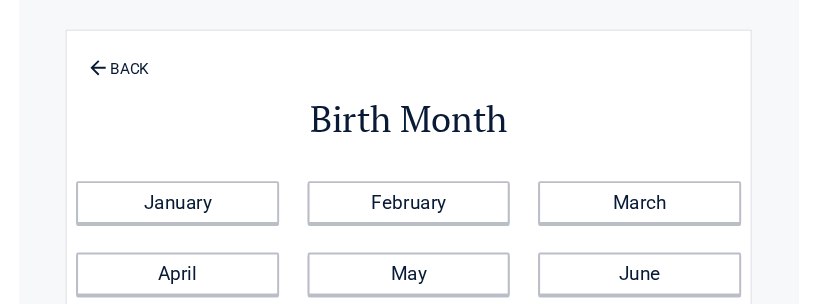 scroll, scrollTop: 79, scrollLeft: 0, axis: vertical 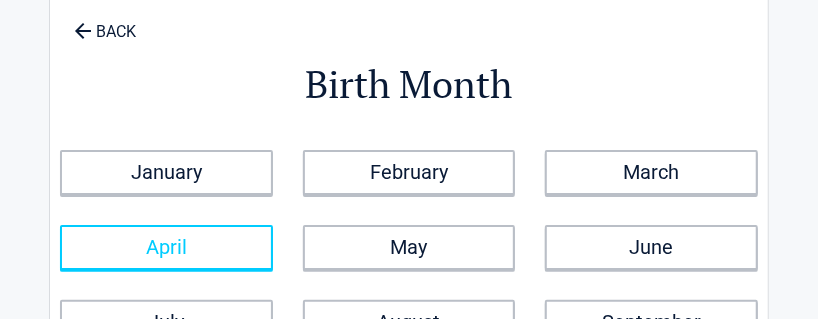 click on "April" at bounding box center (166, 247) 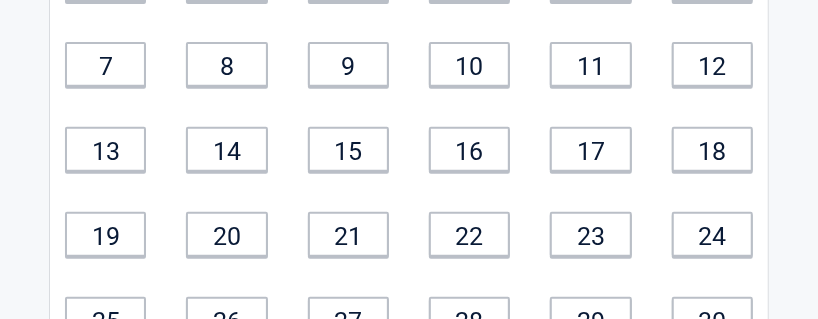 scroll, scrollTop: 317, scrollLeft: 0, axis: vertical 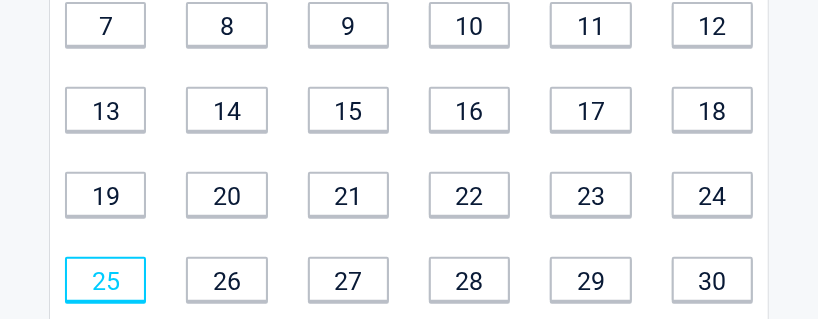 click on "25" at bounding box center (105, 279) 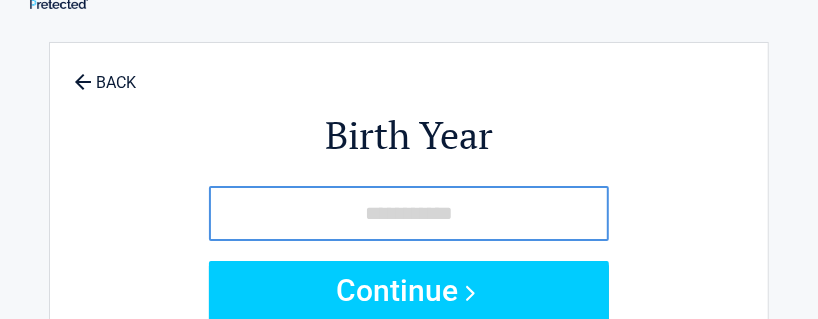 scroll, scrollTop: 0, scrollLeft: 0, axis: both 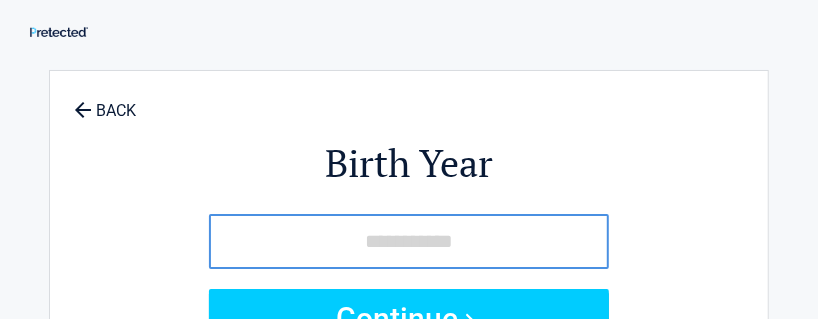 click on "Continue" at bounding box center (409, 281) 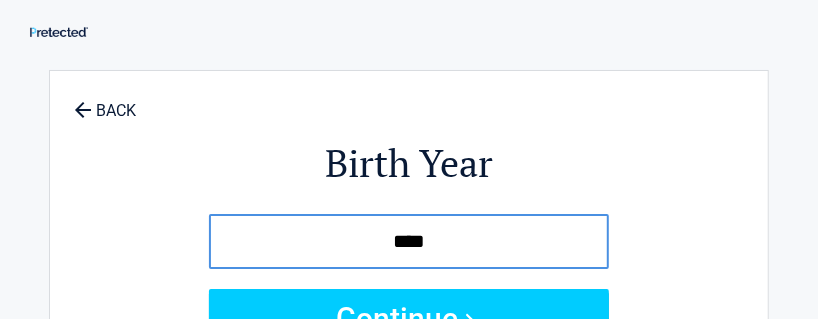 type on "****" 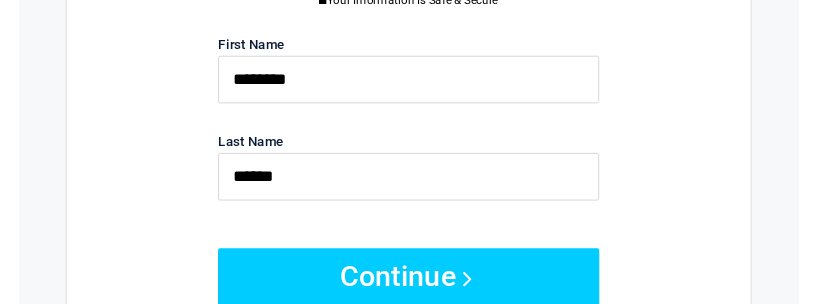 scroll, scrollTop: 237, scrollLeft: 0, axis: vertical 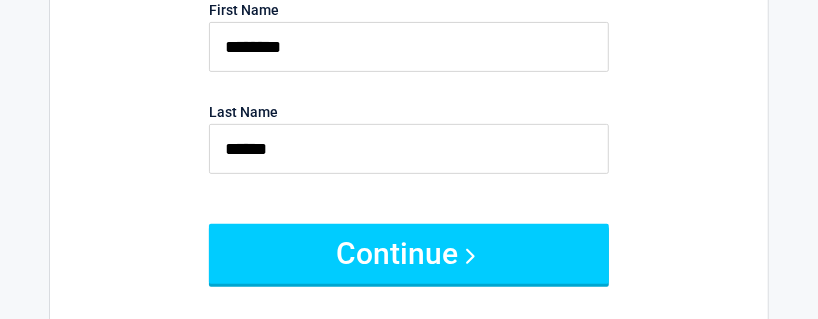 click on "Continue" at bounding box center (409, 254) 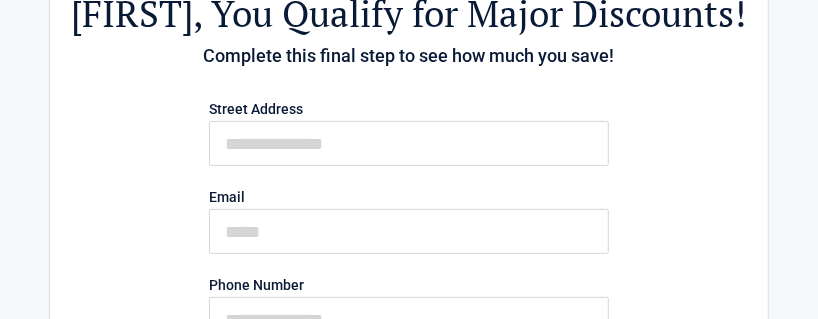 scroll, scrollTop: 158, scrollLeft: 0, axis: vertical 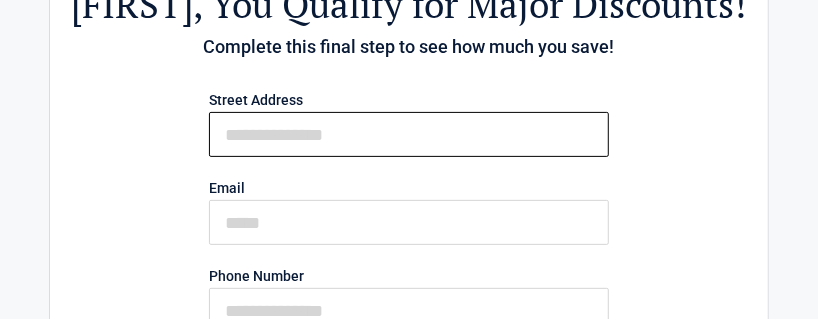 click on "First Name" at bounding box center (409, 134) 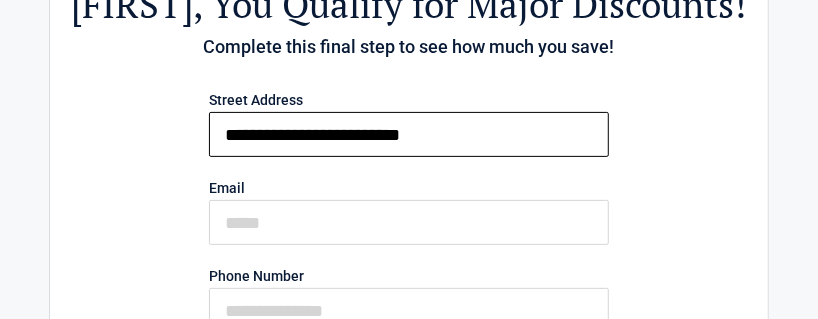 click on "**********" at bounding box center (409, 134) 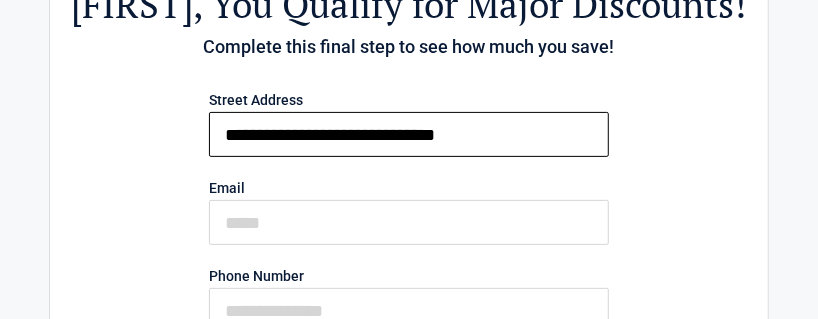 type on "**********" 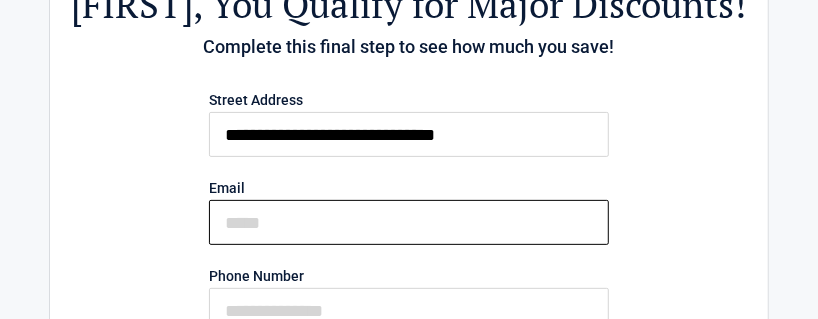 click on "Email" at bounding box center (409, 222) 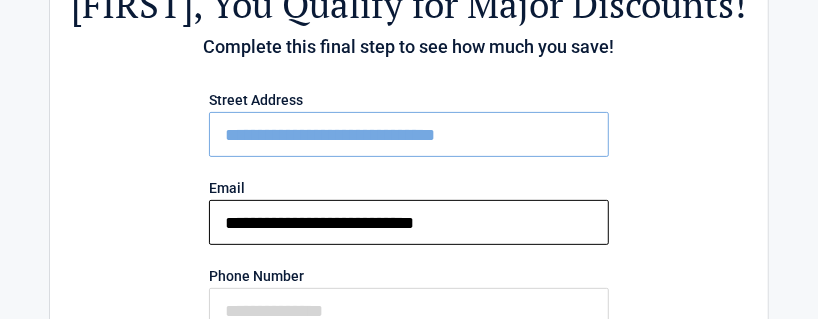 type on "**********" 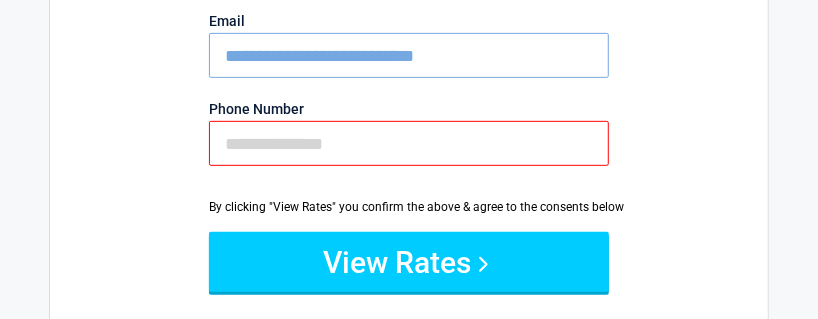 scroll, scrollTop: 357, scrollLeft: 0, axis: vertical 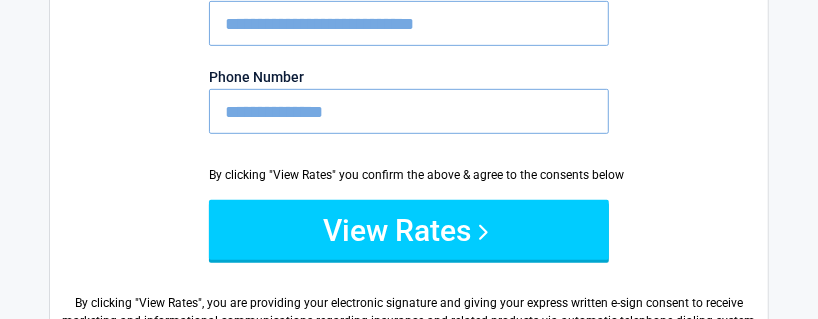 type on "**********" 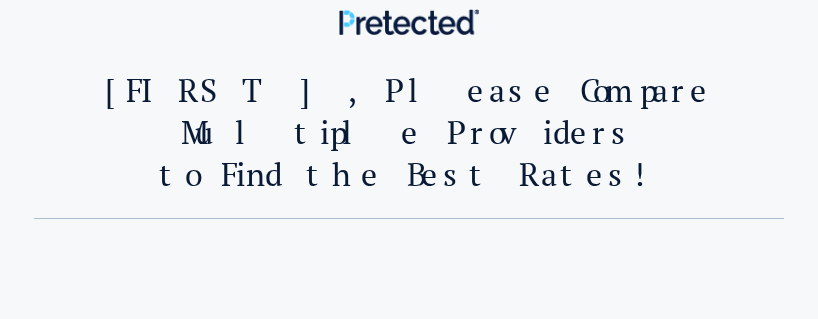 scroll, scrollTop: 0, scrollLeft: 0, axis: both 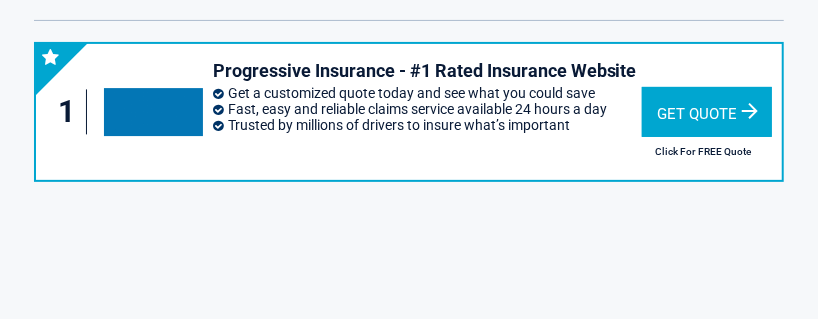 click on "Get Quote" at bounding box center [707, 112] 